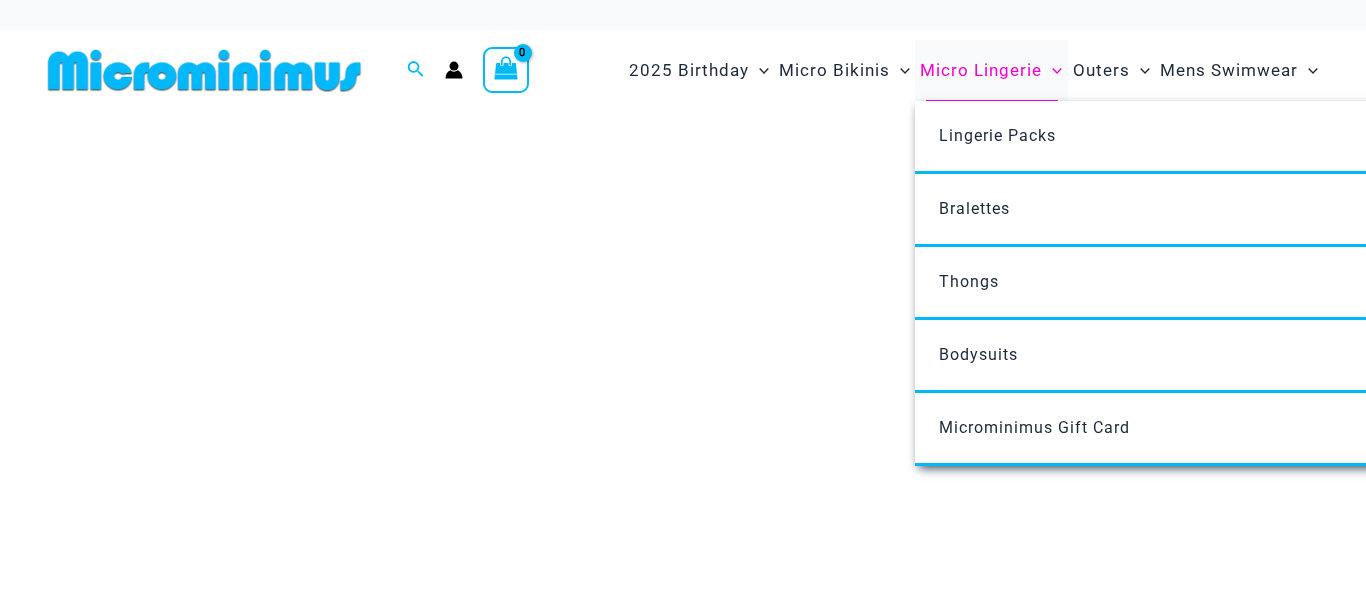 scroll, scrollTop: 0, scrollLeft: 0, axis: both 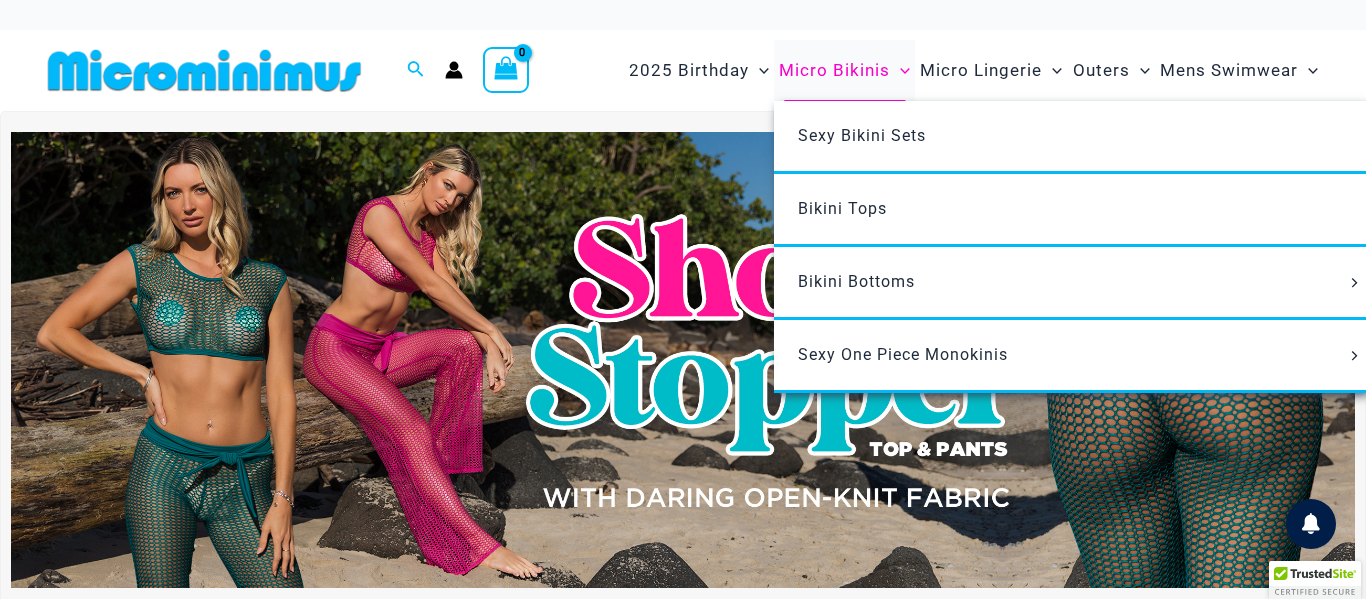 click on "Micro Bikinis" at bounding box center [834, 70] 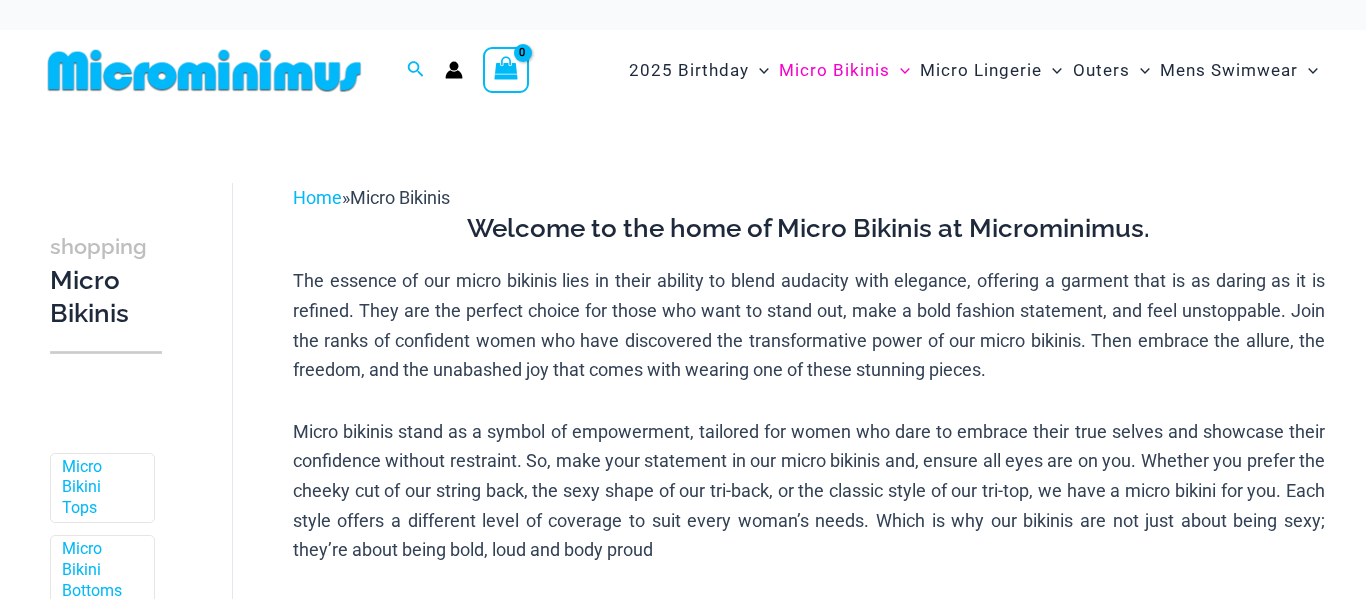 scroll, scrollTop: 0, scrollLeft: 0, axis: both 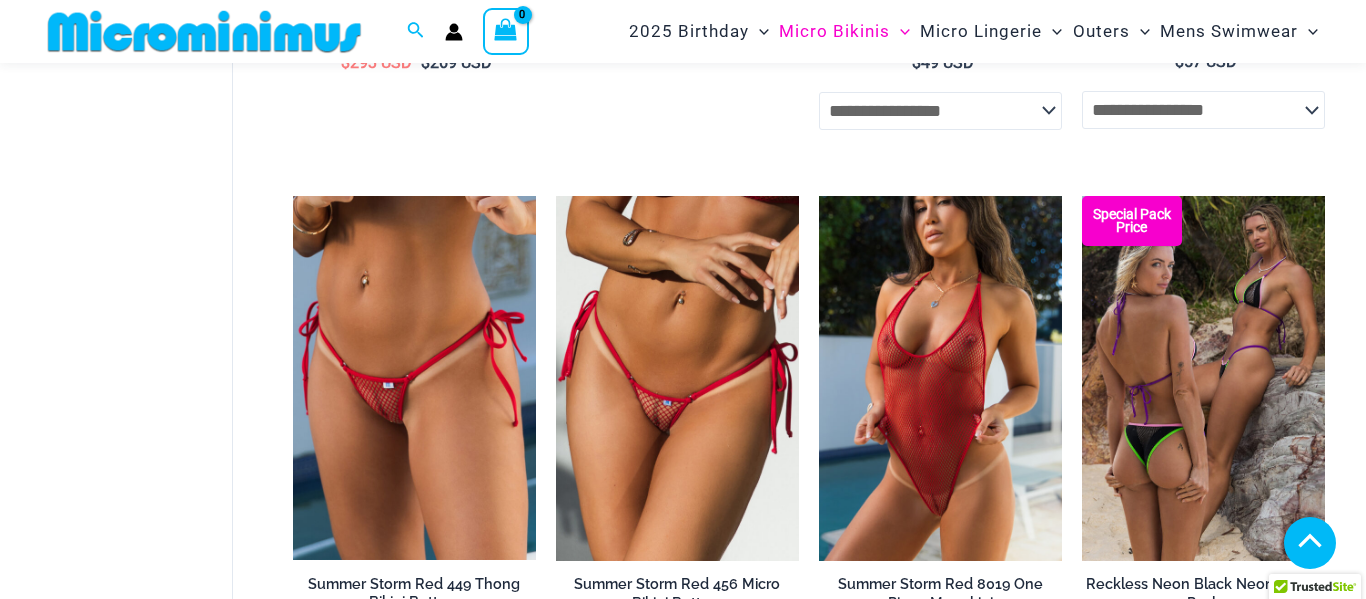 click on "15" at bounding box center [694, 1942] 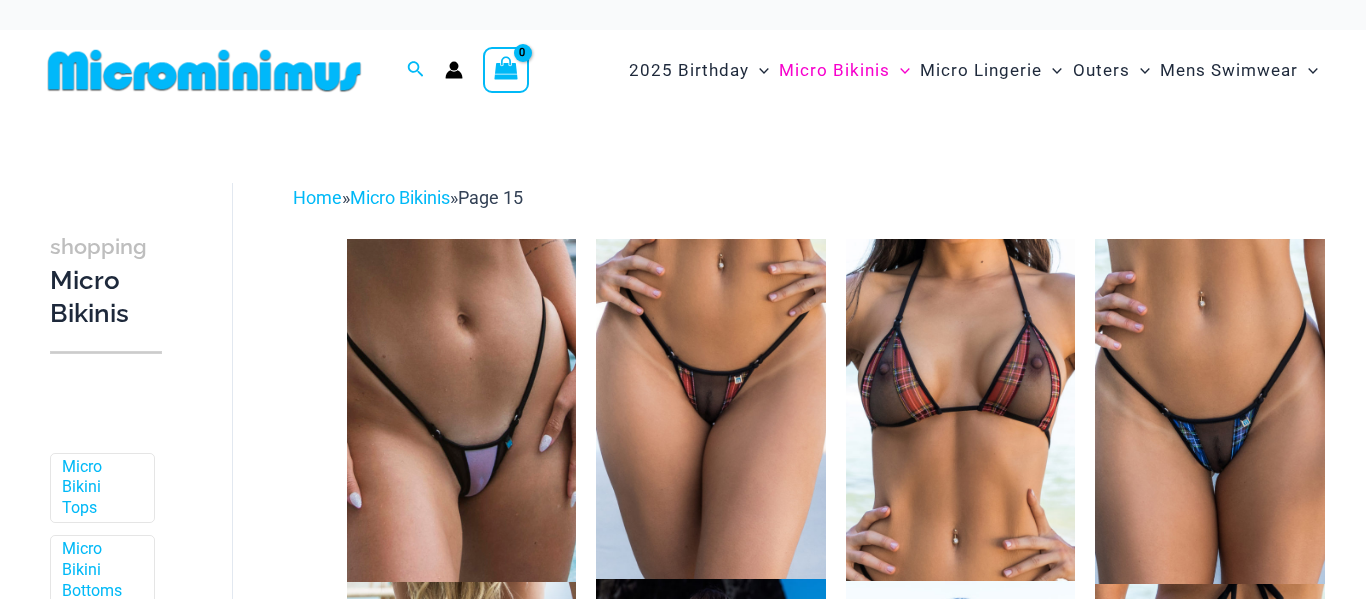 scroll, scrollTop: 0, scrollLeft: 0, axis: both 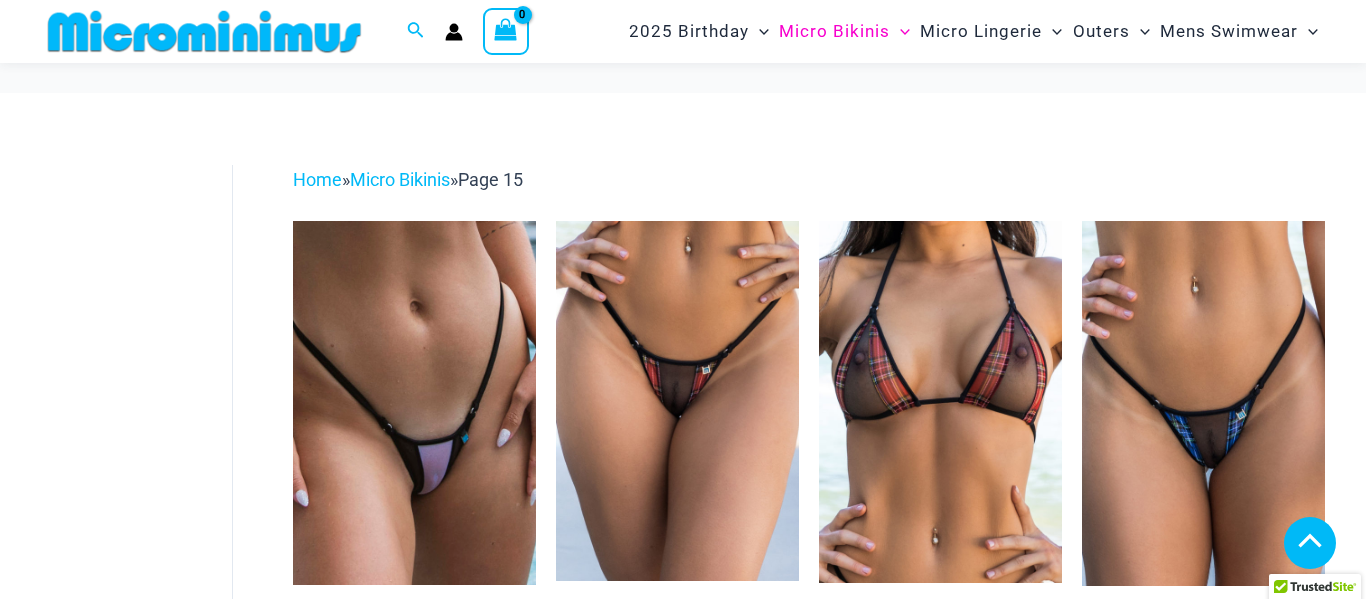 click on "14" at bounding box center (694, 4264) 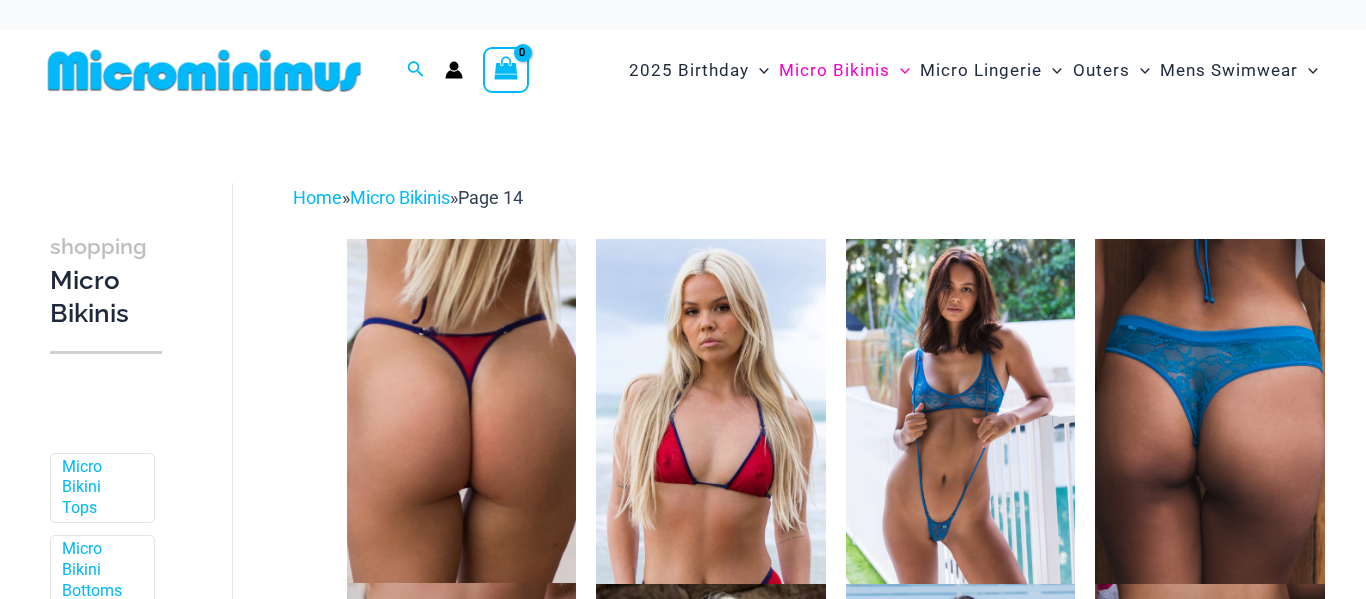 scroll, scrollTop: 0, scrollLeft: 0, axis: both 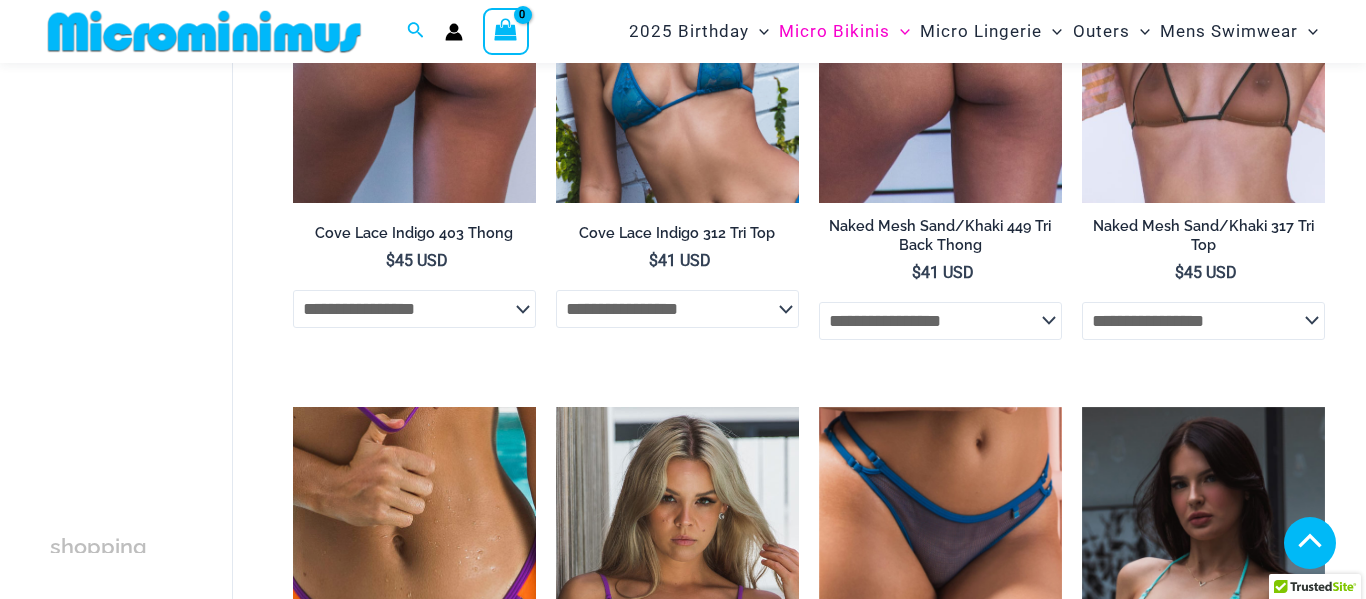 click on "13" at bounding box center (694, 3858) 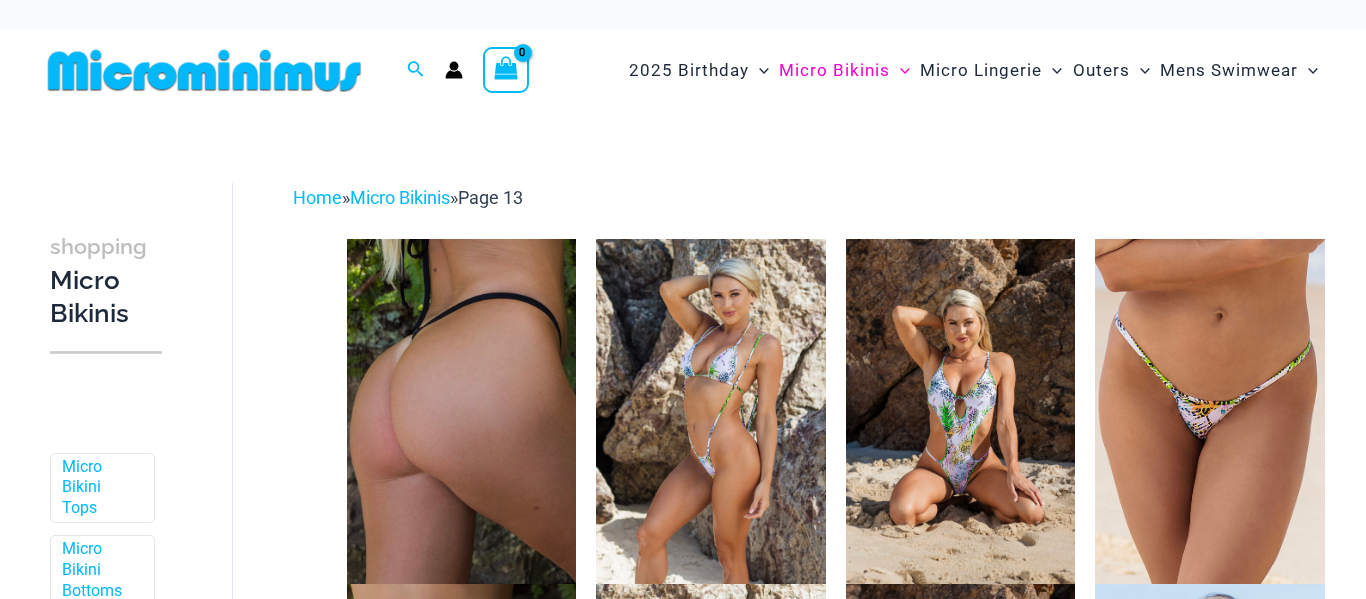 scroll, scrollTop: 0, scrollLeft: 0, axis: both 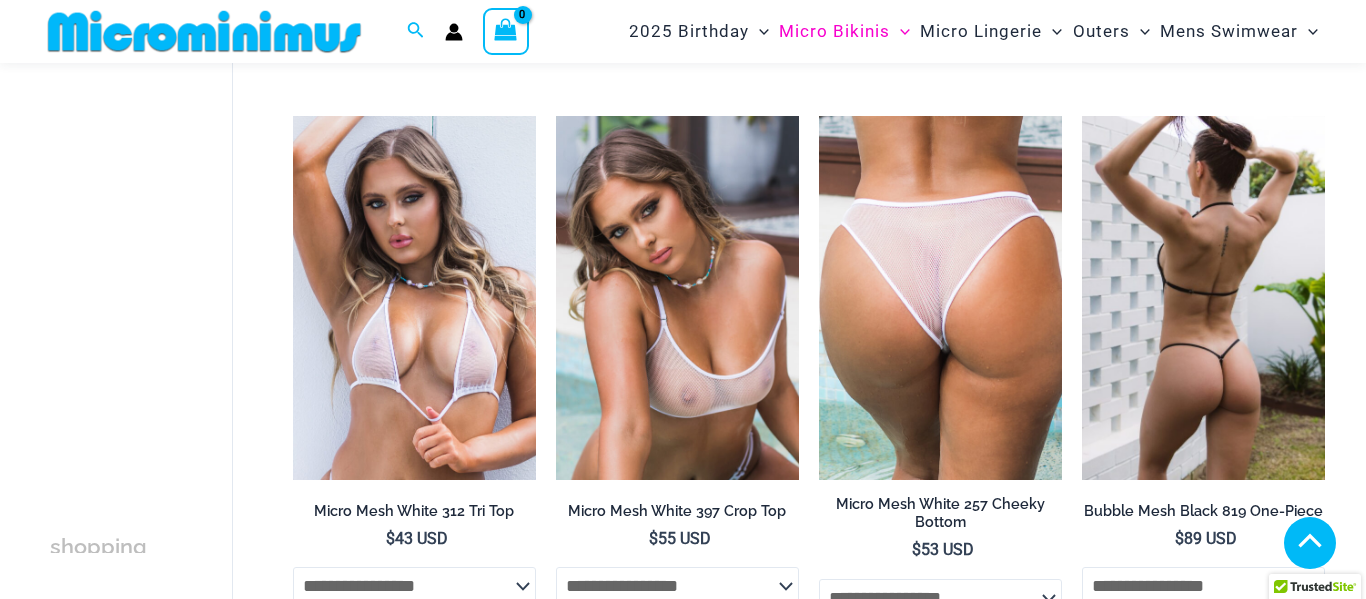 click at bounding box center [1203, 298] 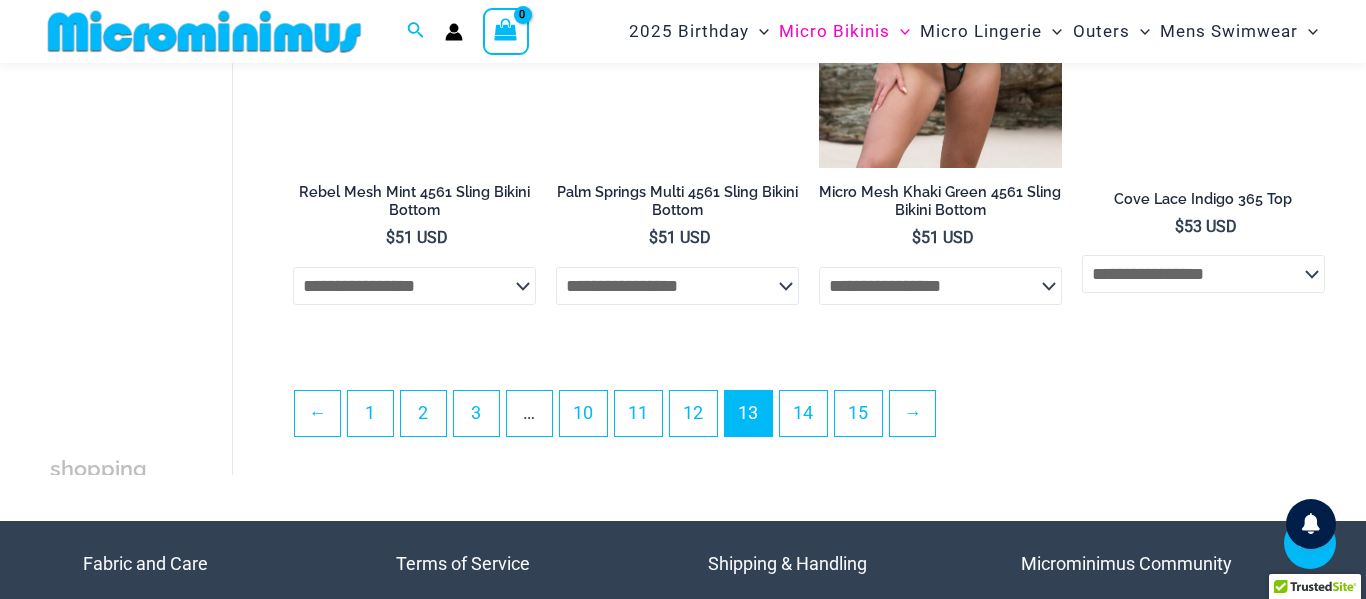 scroll, scrollTop: 4393, scrollLeft: 0, axis: vertical 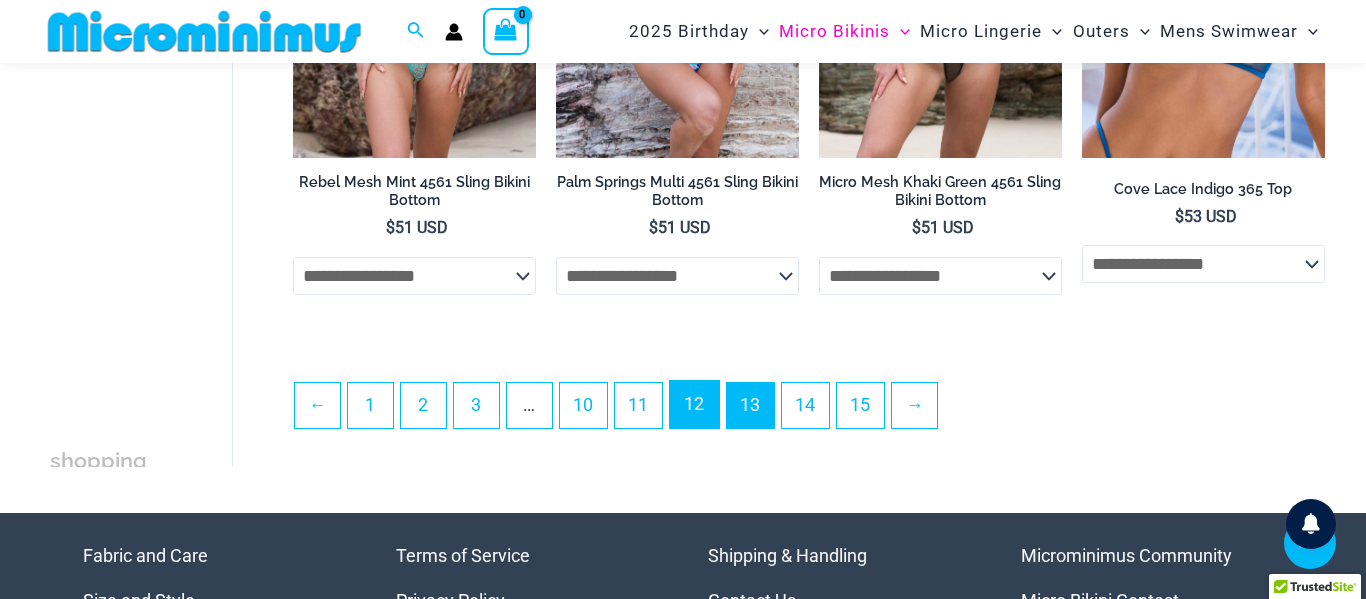 click on "12" at bounding box center [694, 404] 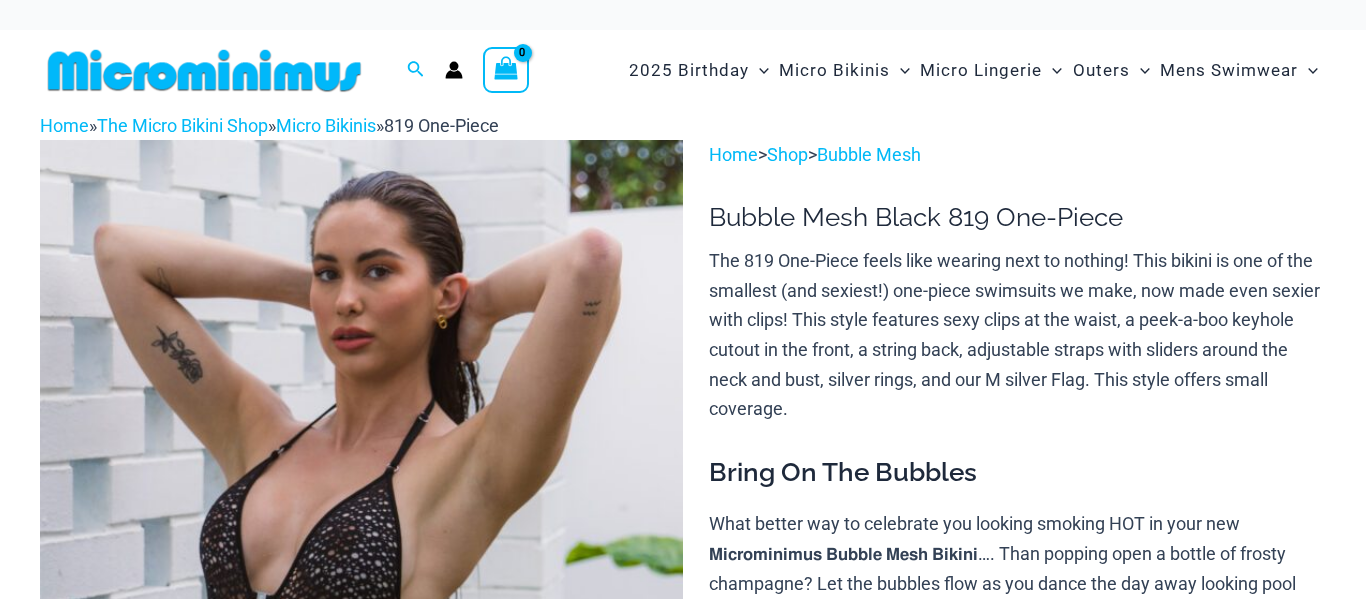 scroll, scrollTop: 0, scrollLeft: 0, axis: both 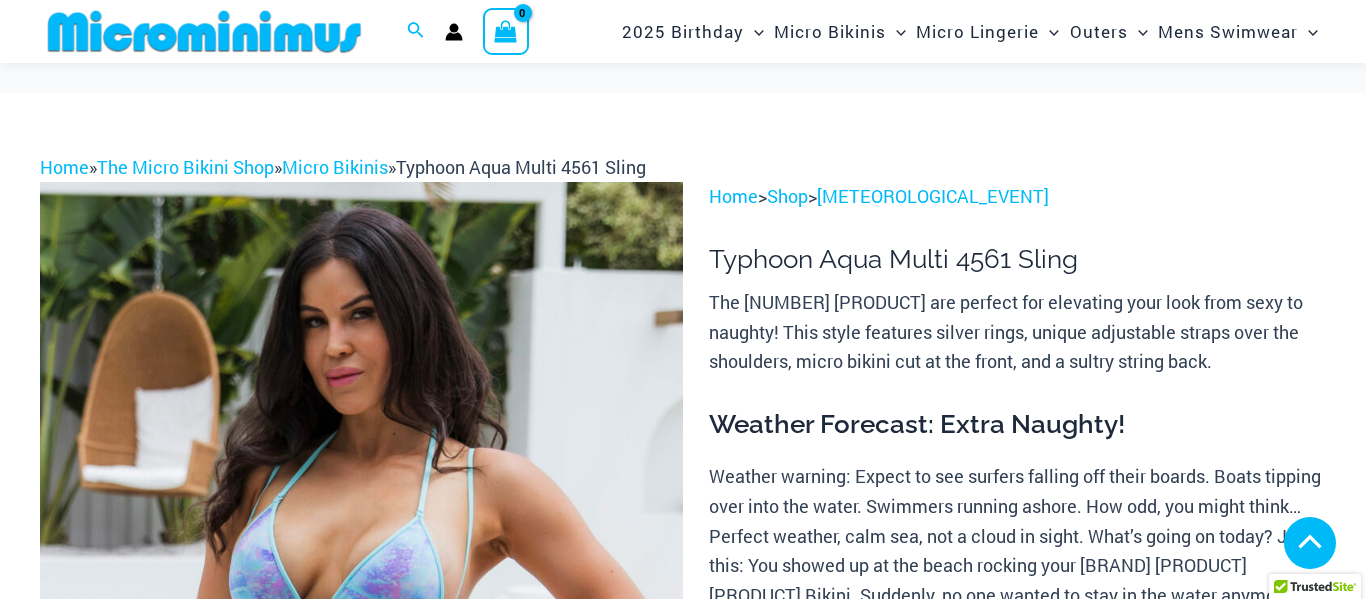 click at bounding box center [846, 2104] 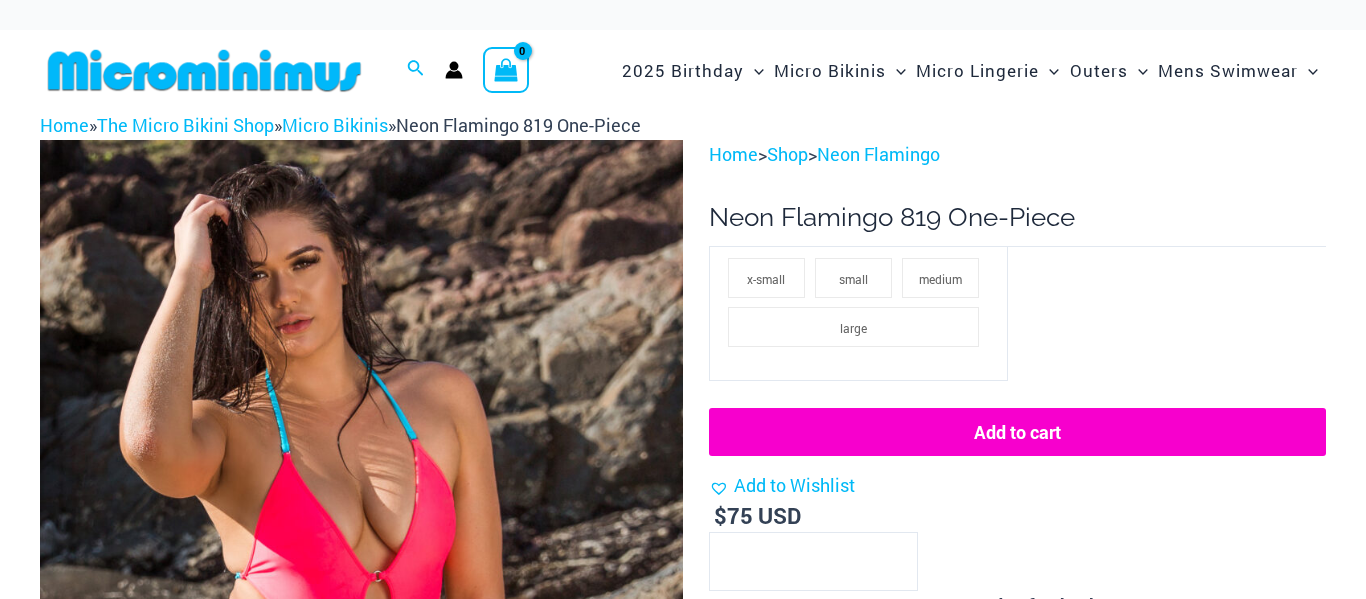 scroll, scrollTop: 0, scrollLeft: 0, axis: both 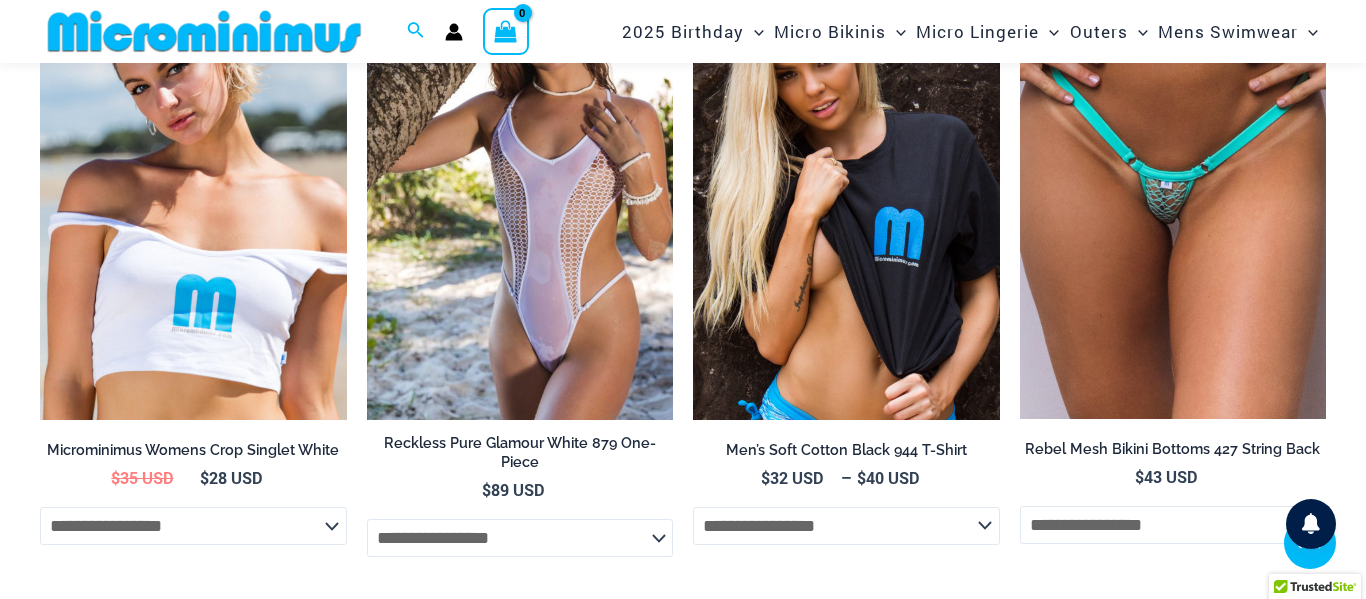 drag, startPoint x: 1365, startPoint y: 31, endPoint x: 1365, endPoint y: 492, distance: 461 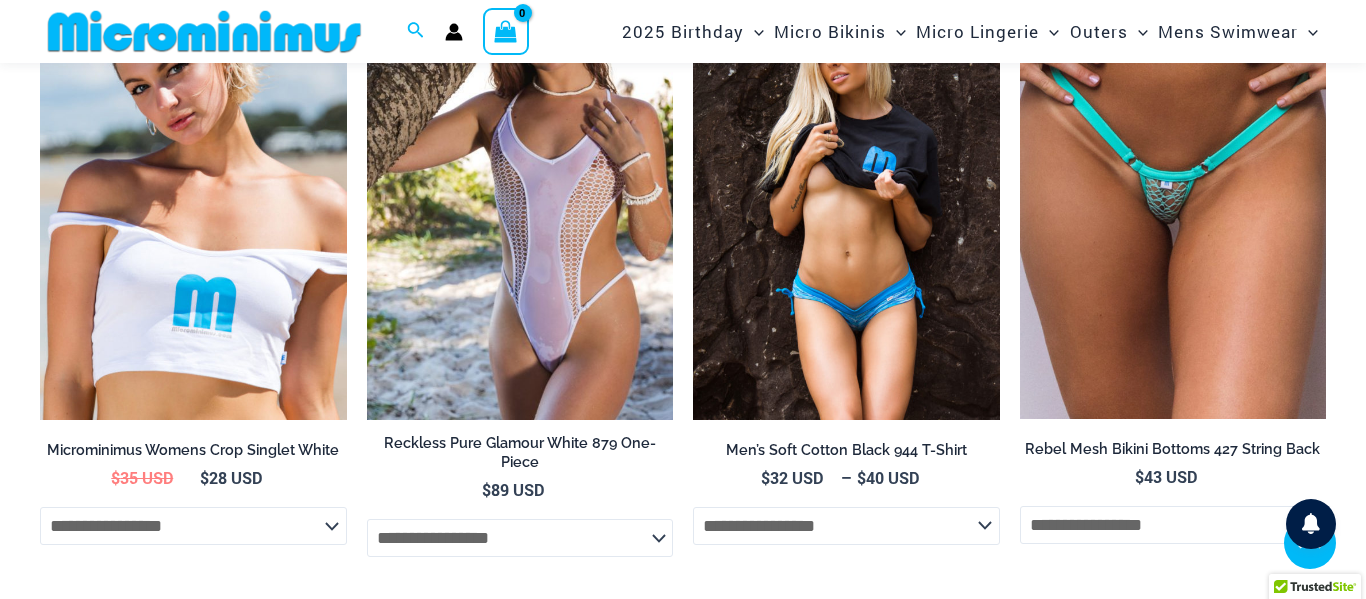 click at bounding box center (846, 189) 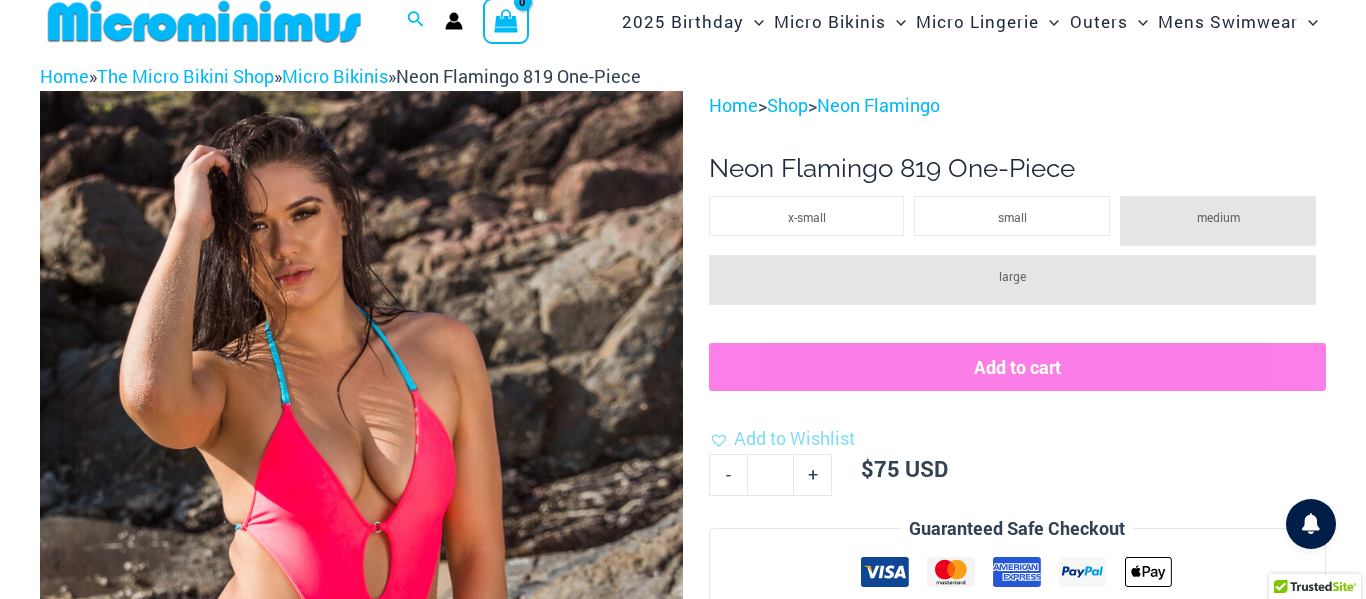 scroll, scrollTop: 0, scrollLeft: 0, axis: both 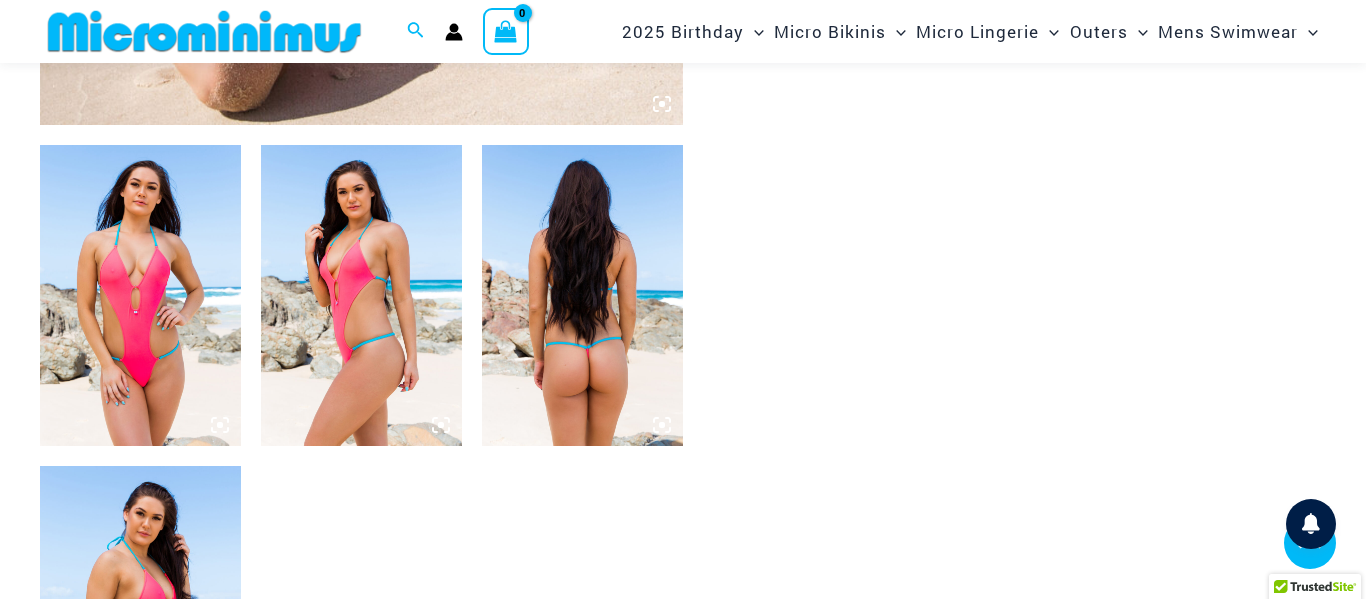click at bounding box center (140, 295) 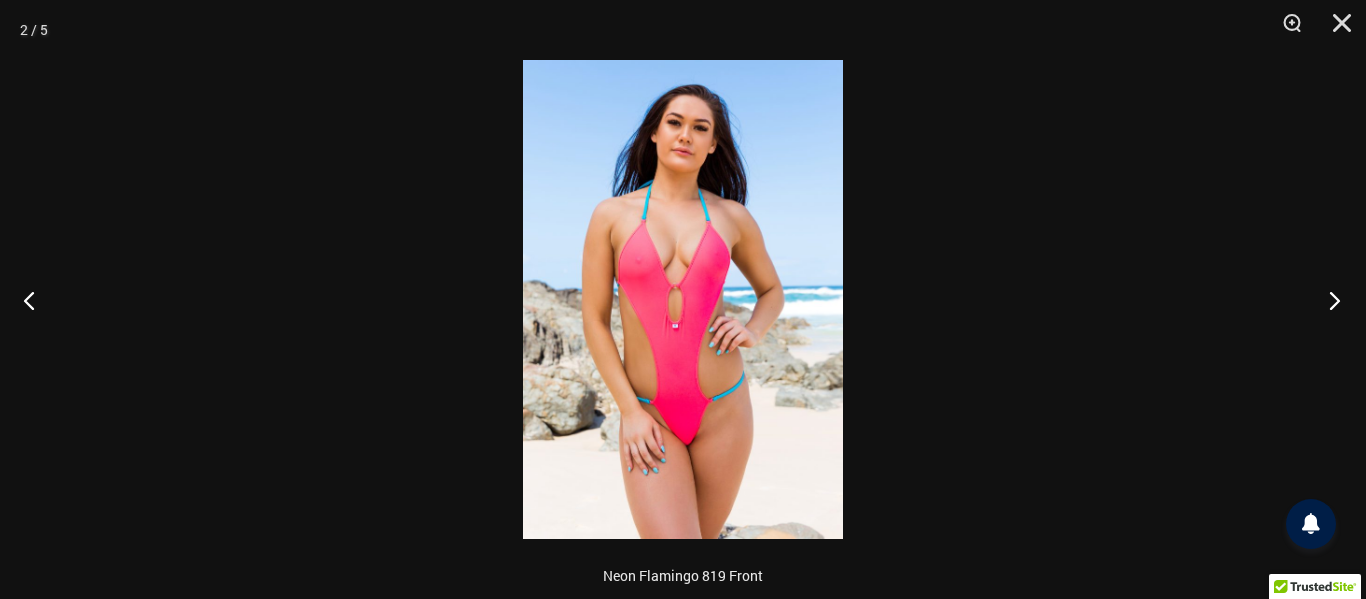 click at bounding box center (1328, 300) 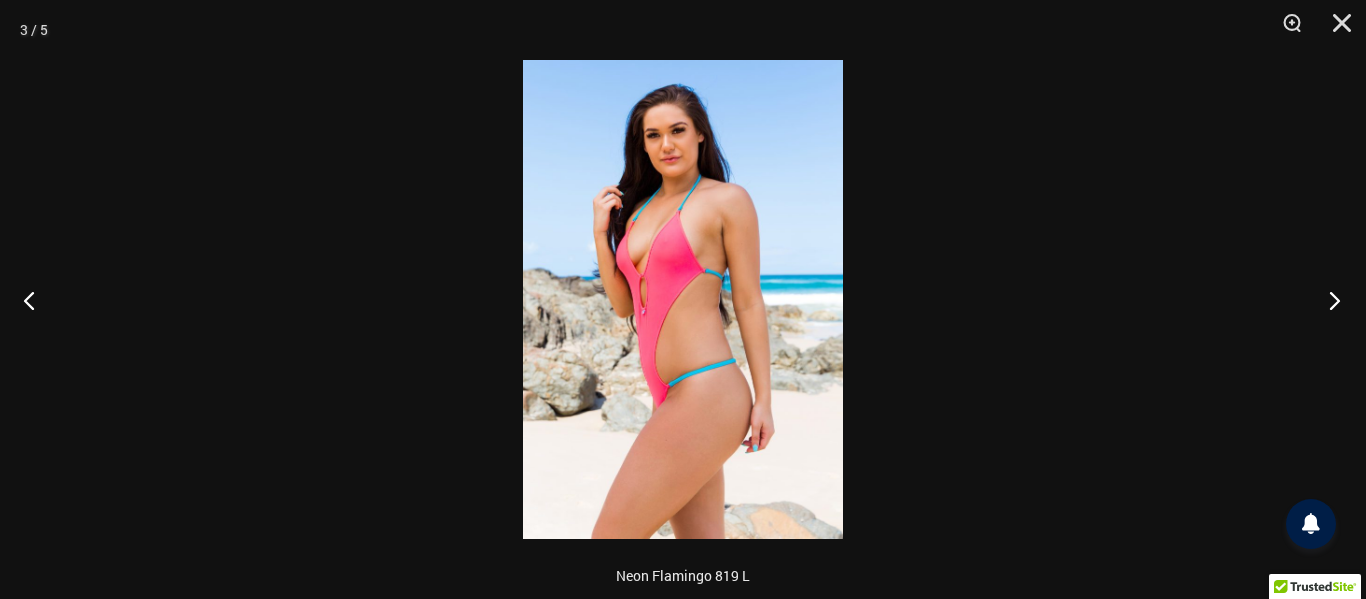 click at bounding box center [1328, 300] 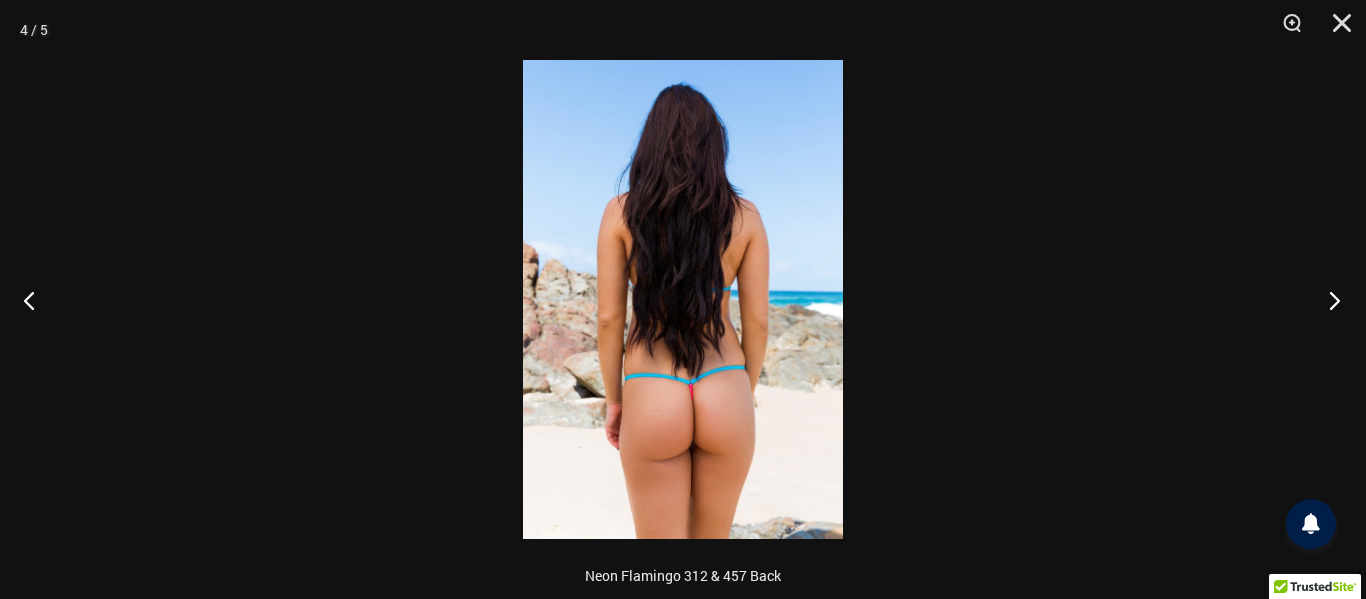 click at bounding box center [1328, 300] 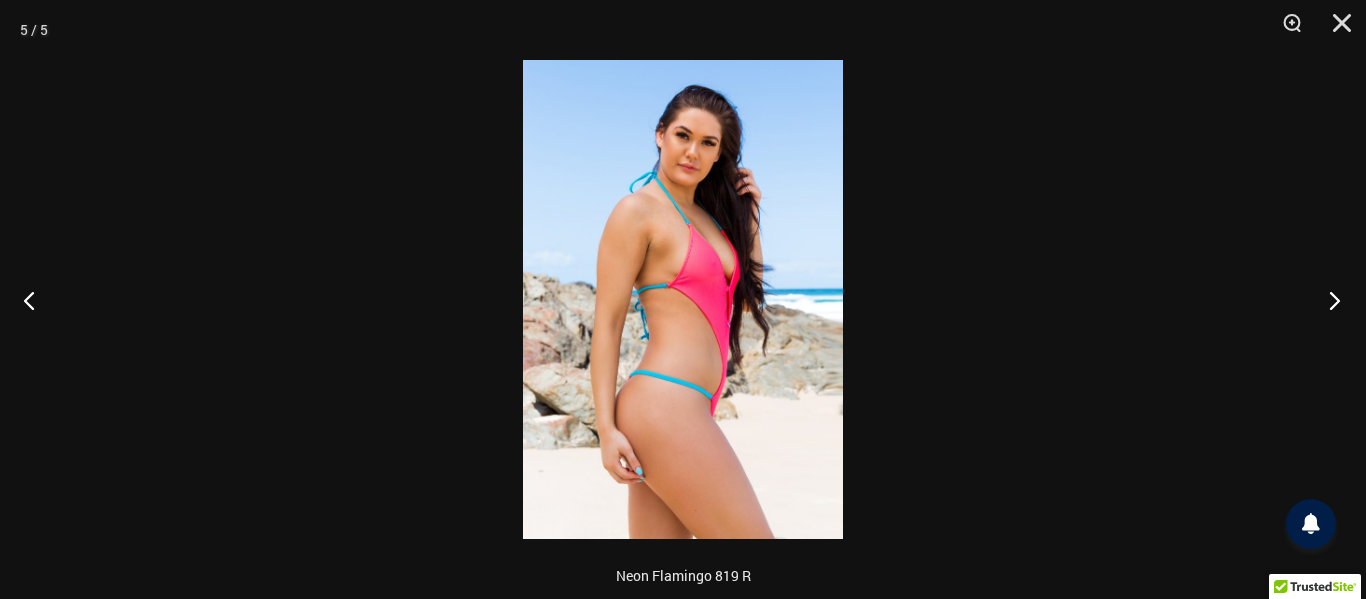 click at bounding box center (1328, 300) 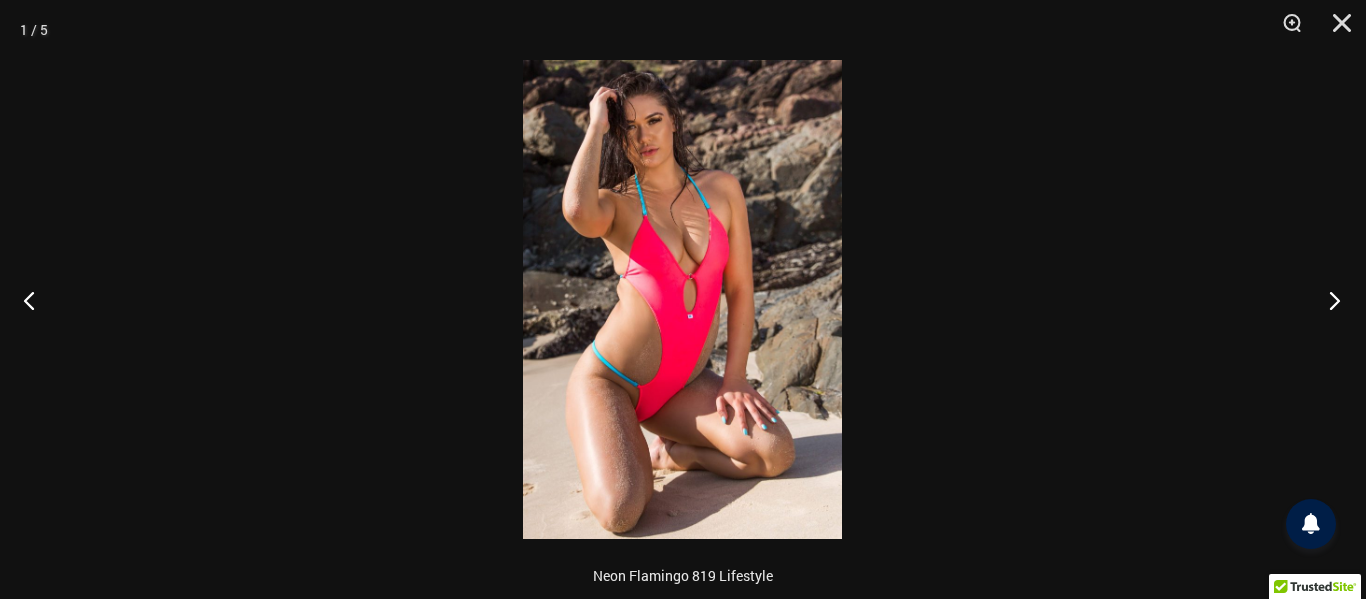 click at bounding box center [1328, 300] 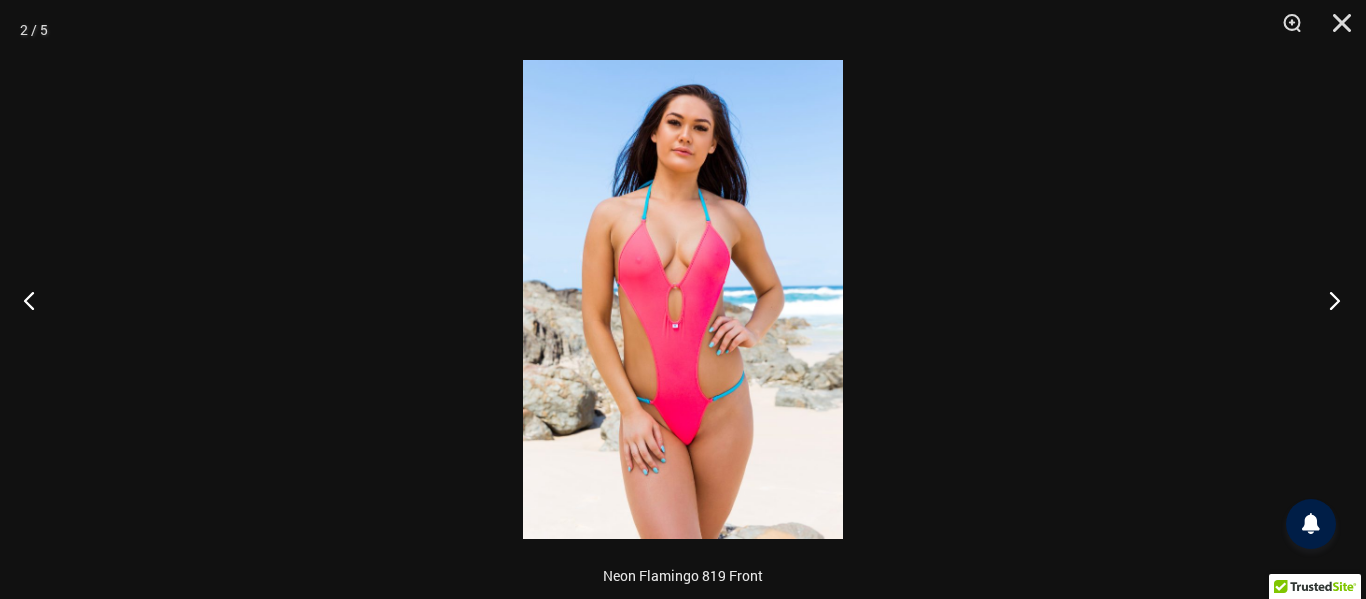 click at bounding box center (1328, 300) 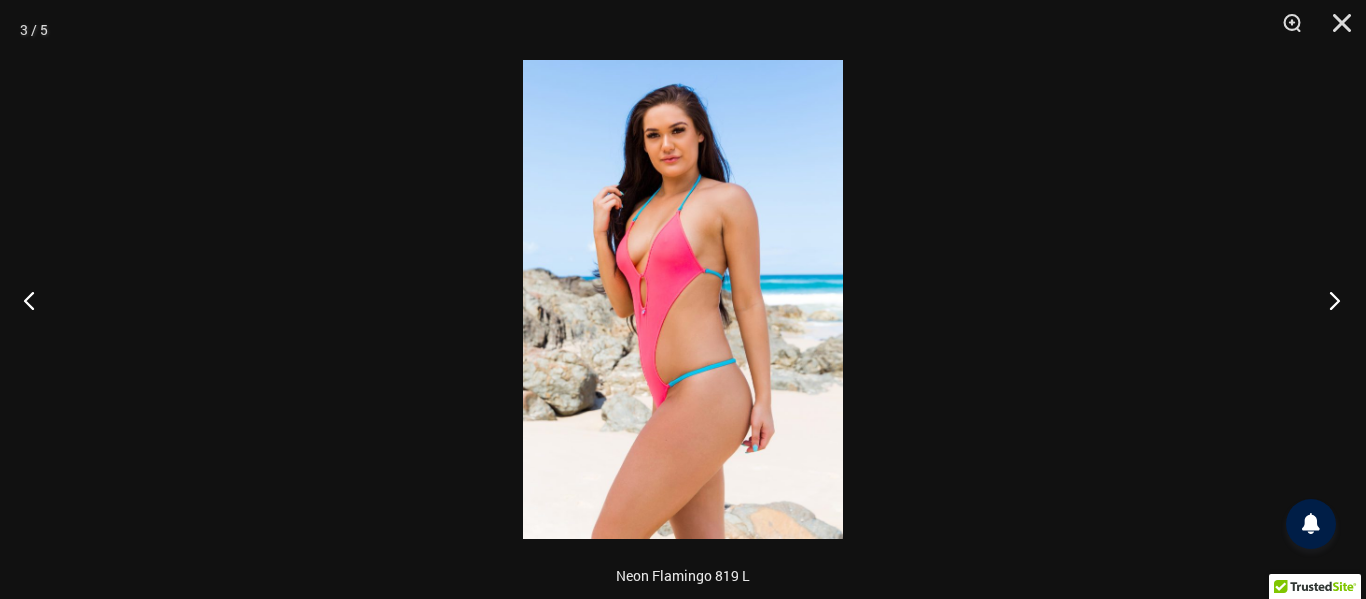 click at bounding box center [1328, 300] 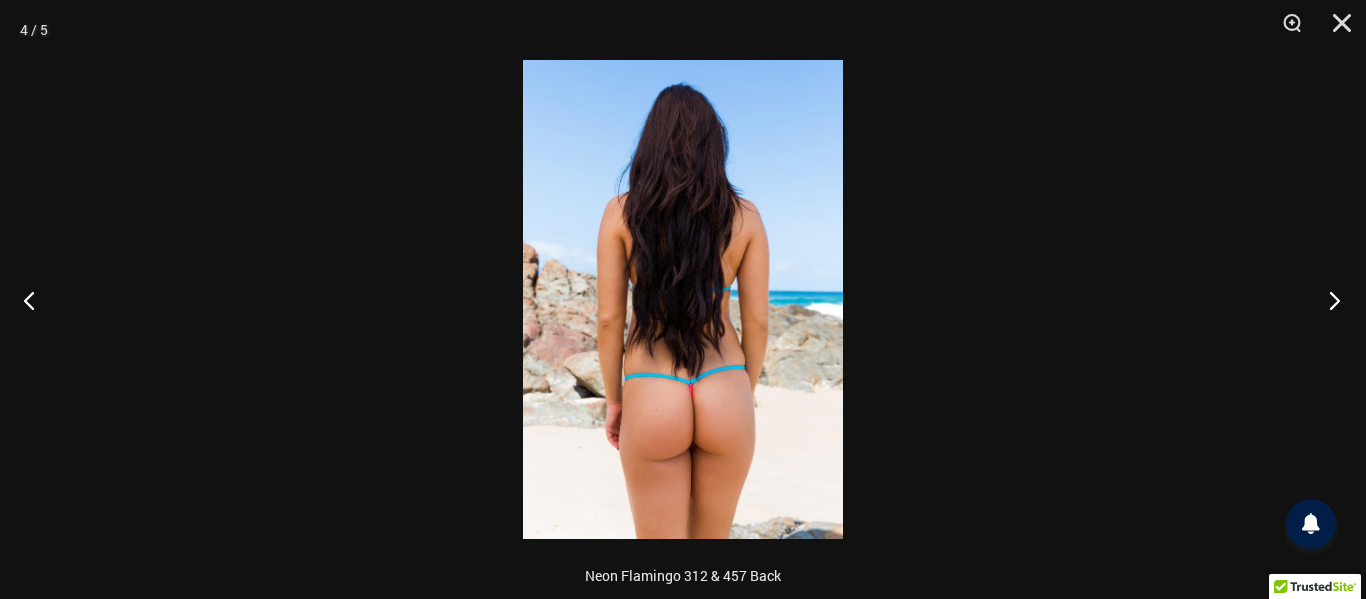 click at bounding box center [1328, 300] 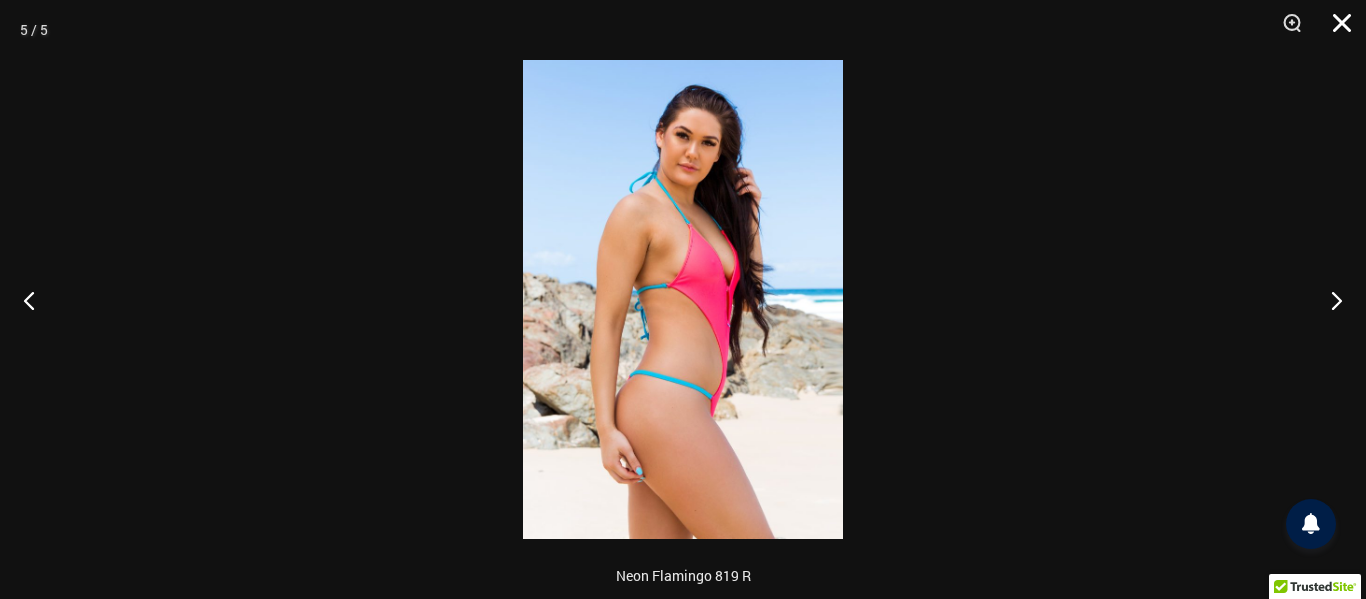 click at bounding box center (1335, 30) 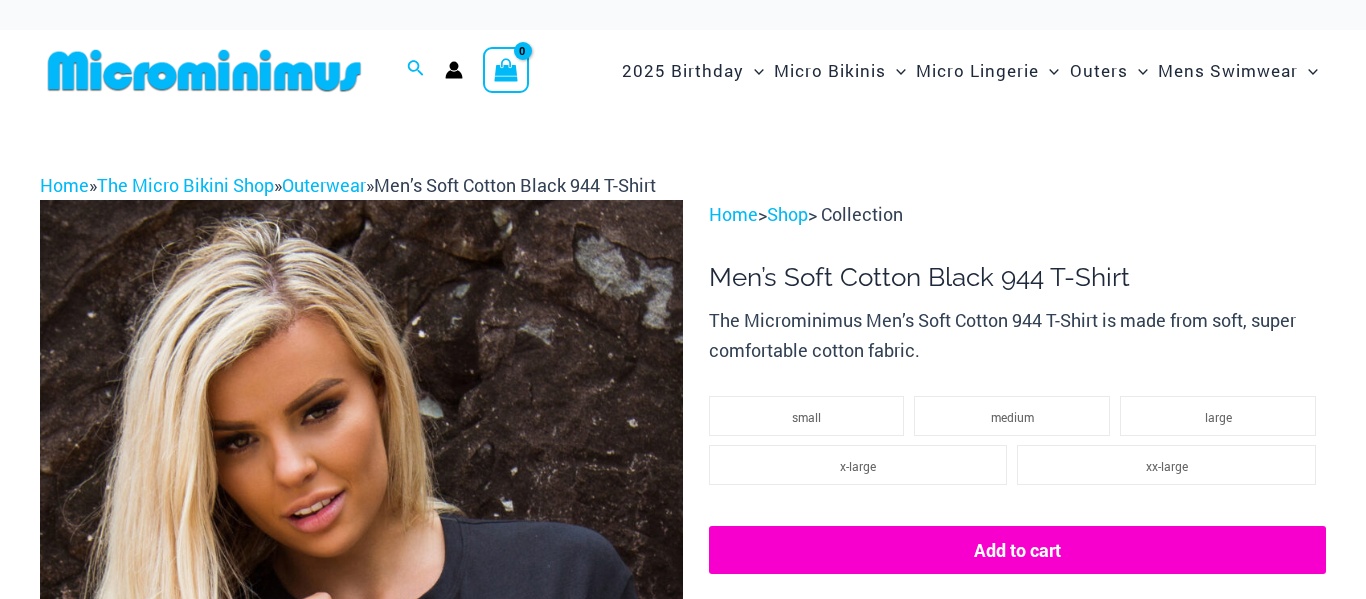 scroll, scrollTop: 0, scrollLeft: 0, axis: both 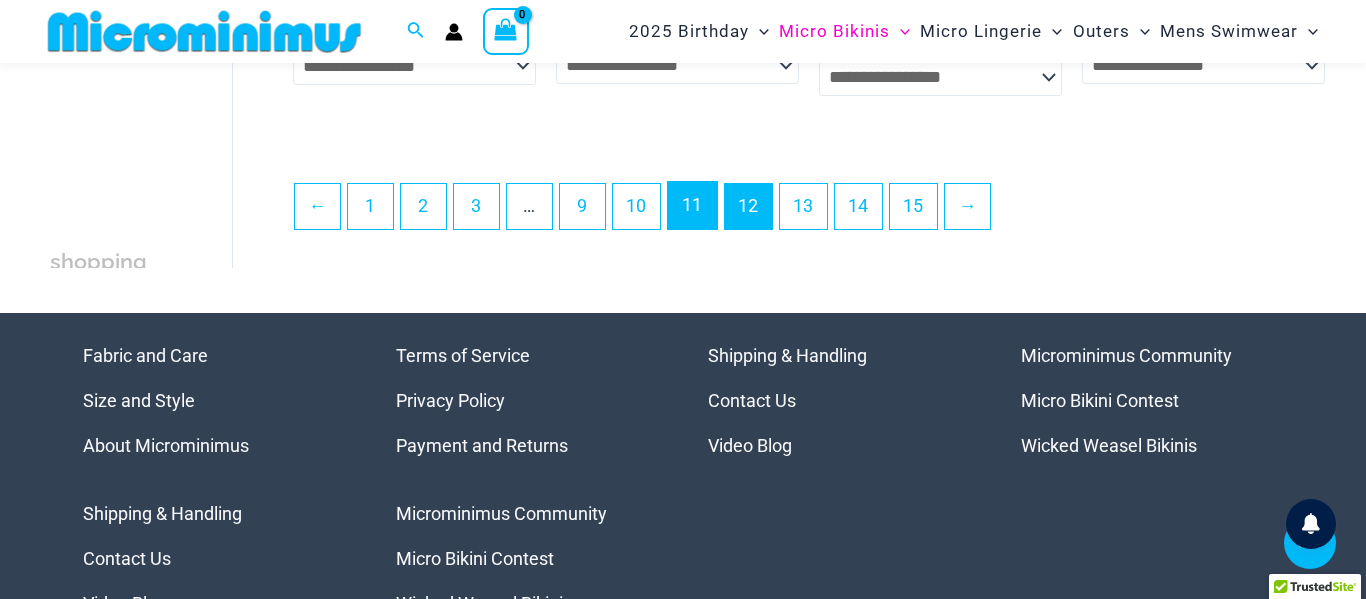 click on "11" at bounding box center [692, 205] 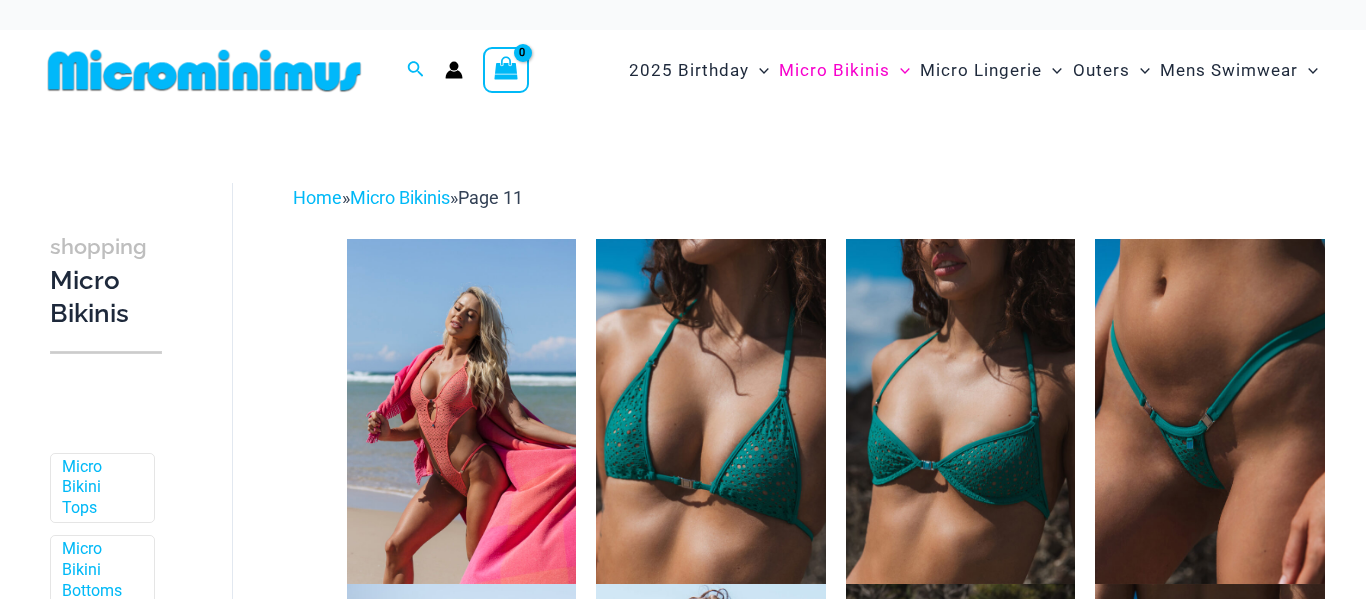 scroll, scrollTop: 0, scrollLeft: 0, axis: both 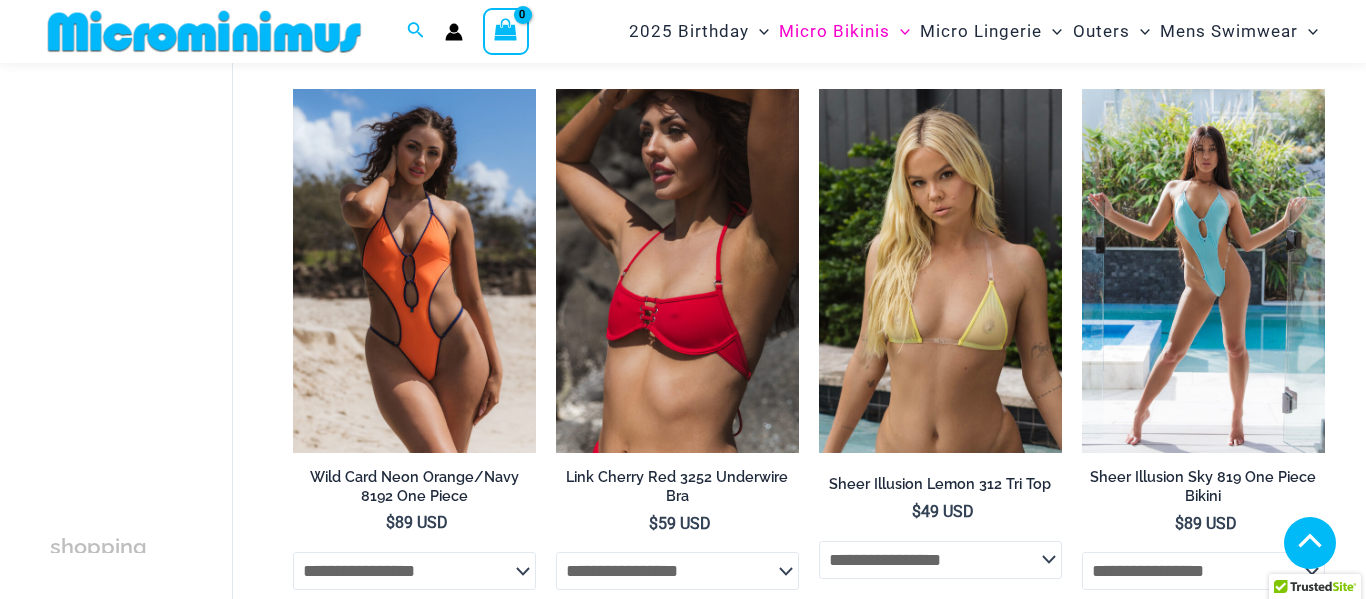 click on "12" at bounding box center [800, 2971] 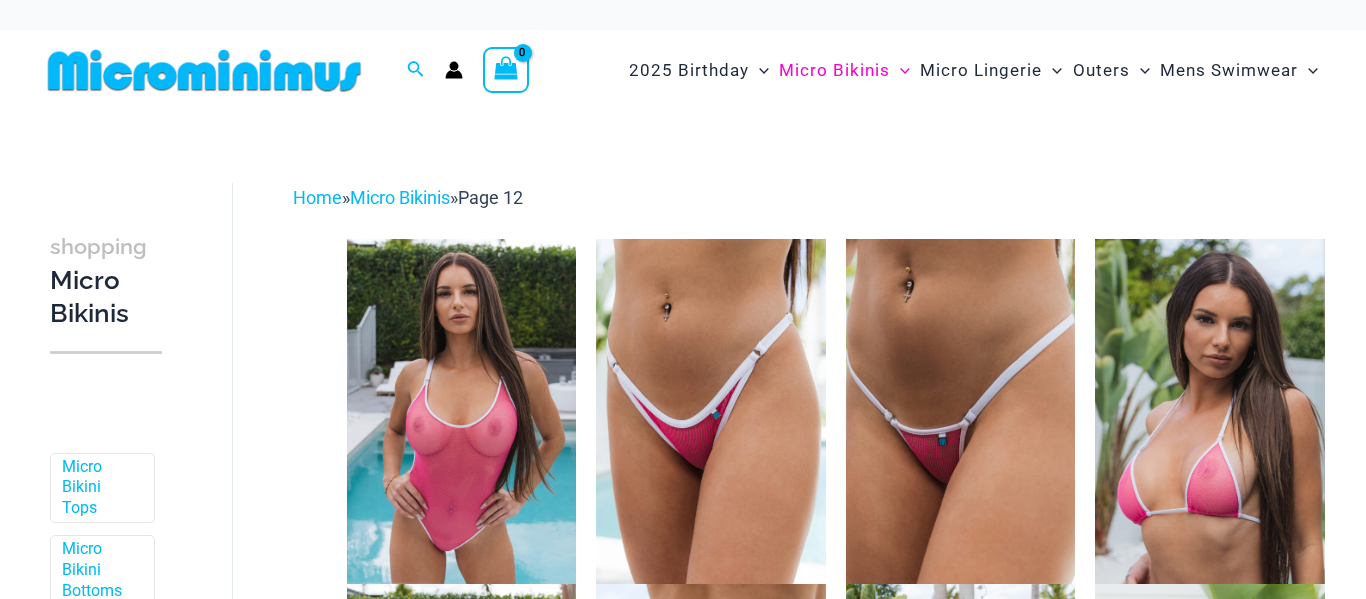 scroll, scrollTop: 0, scrollLeft: 0, axis: both 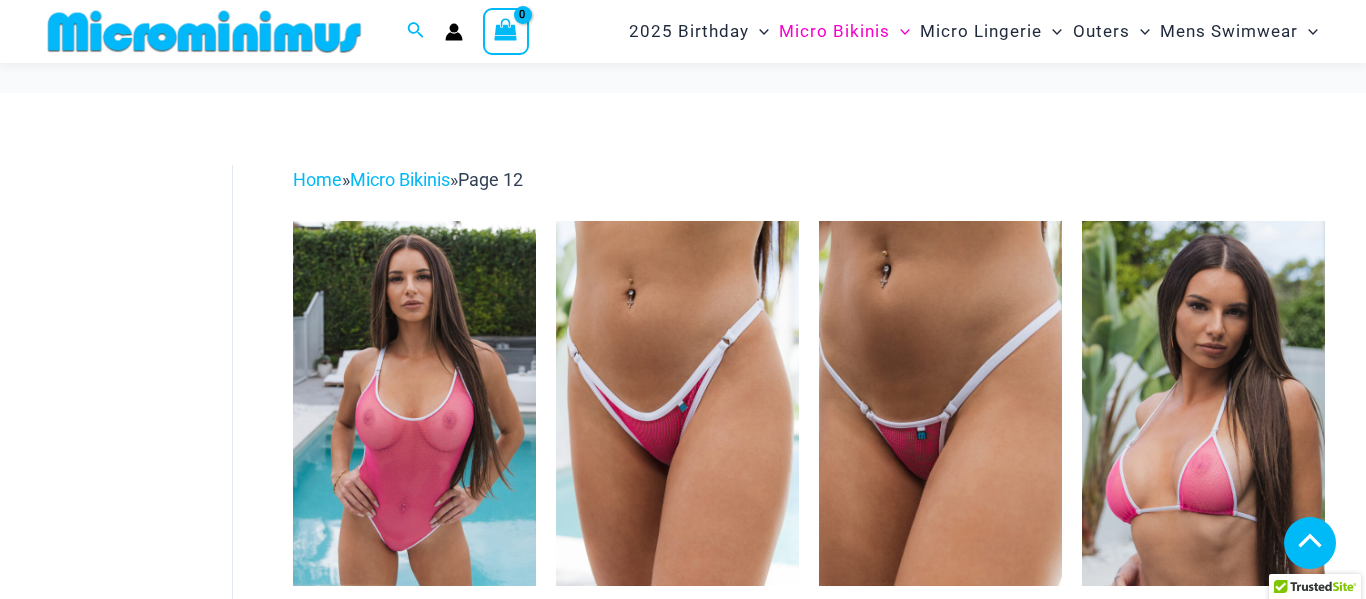 click on "1" at bounding box center (370, 4808) 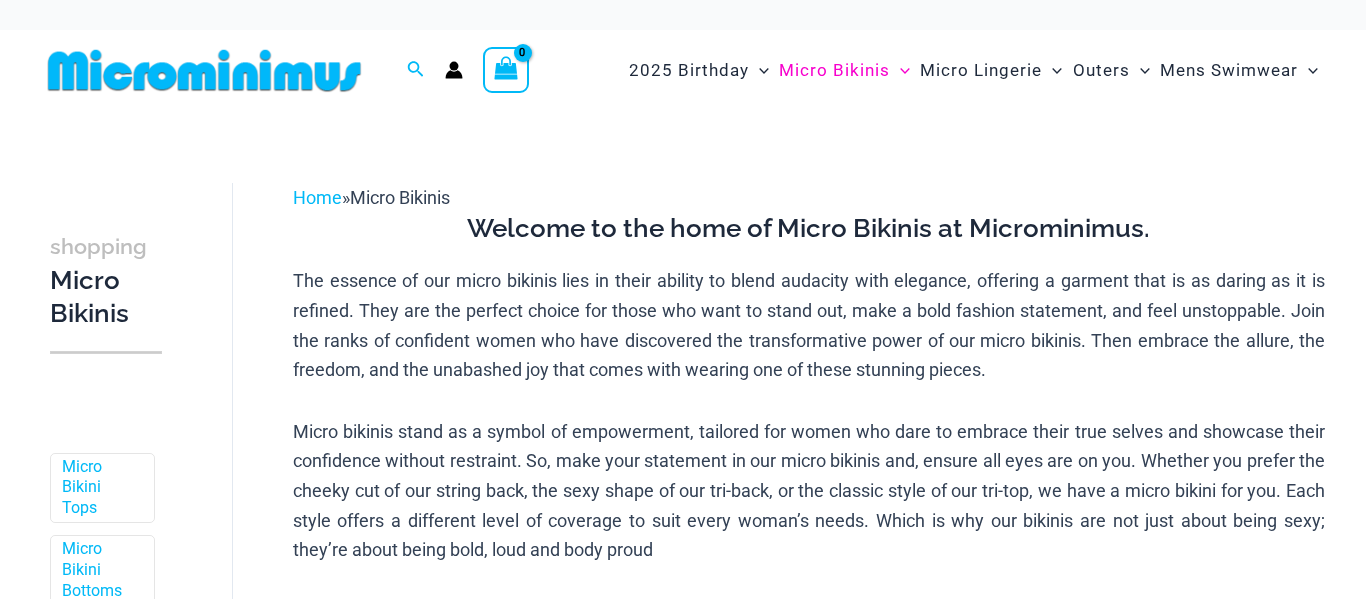 scroll, scrollTop: 0, scrollLeft: 0, axis: both 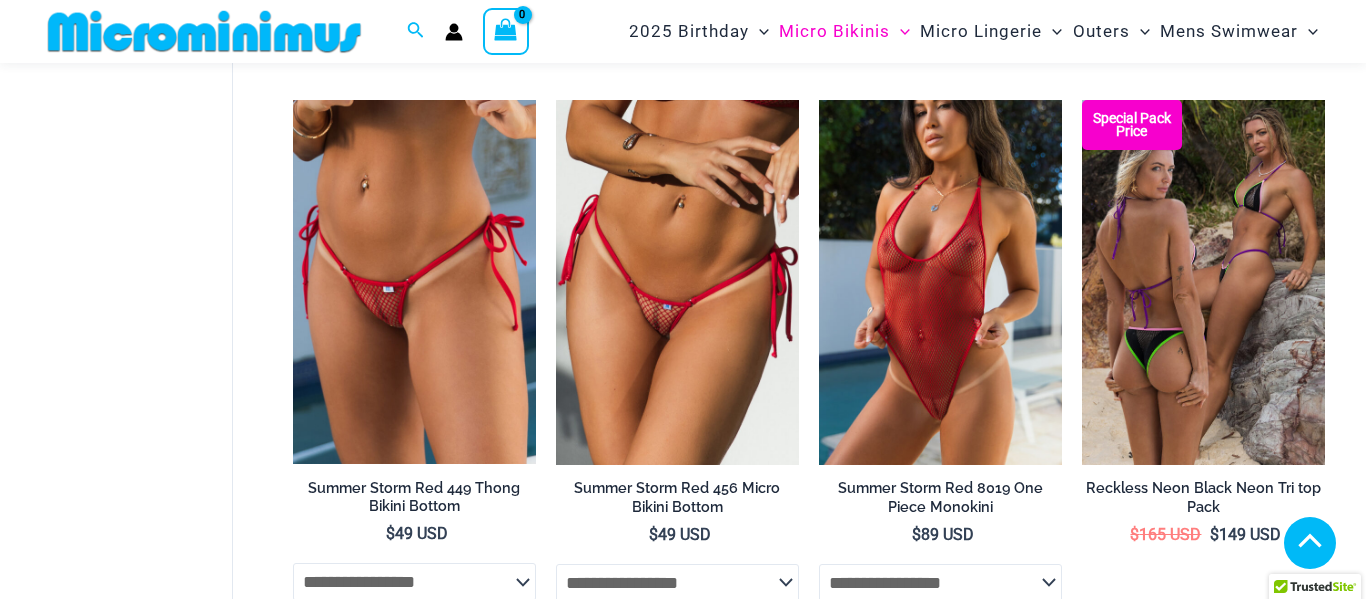 click on "15" at bounding box center (694, 1846) 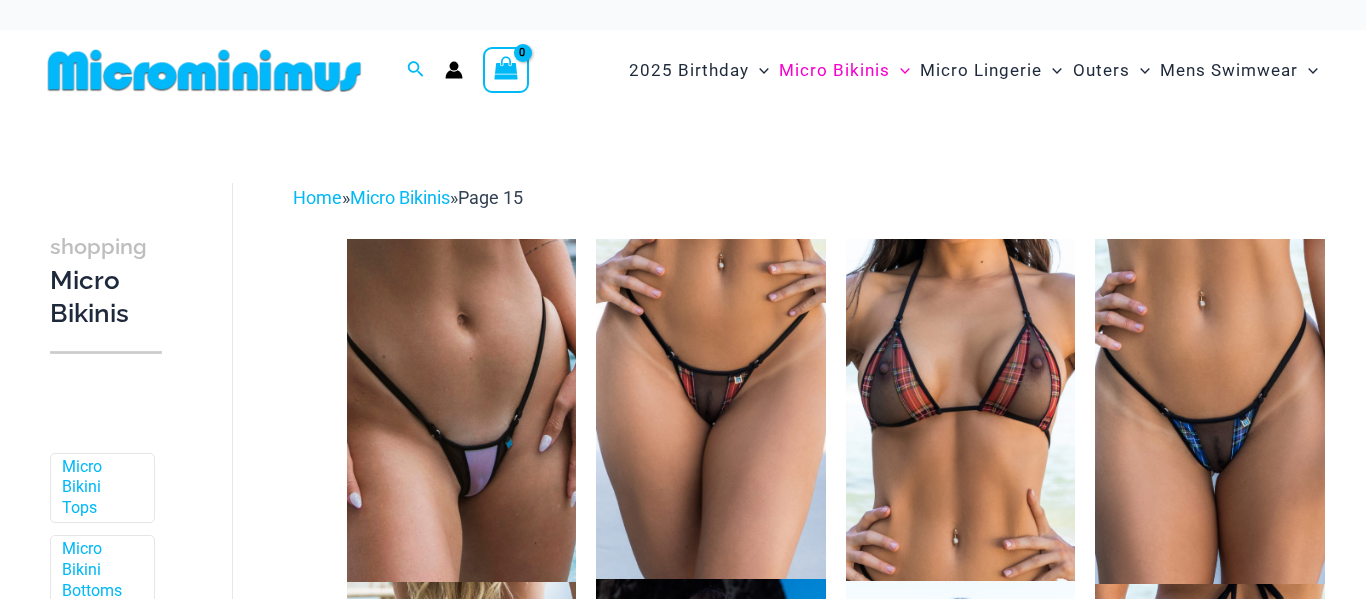 scroll, scrollTop: 0, scrollLeft: 0, axis: both 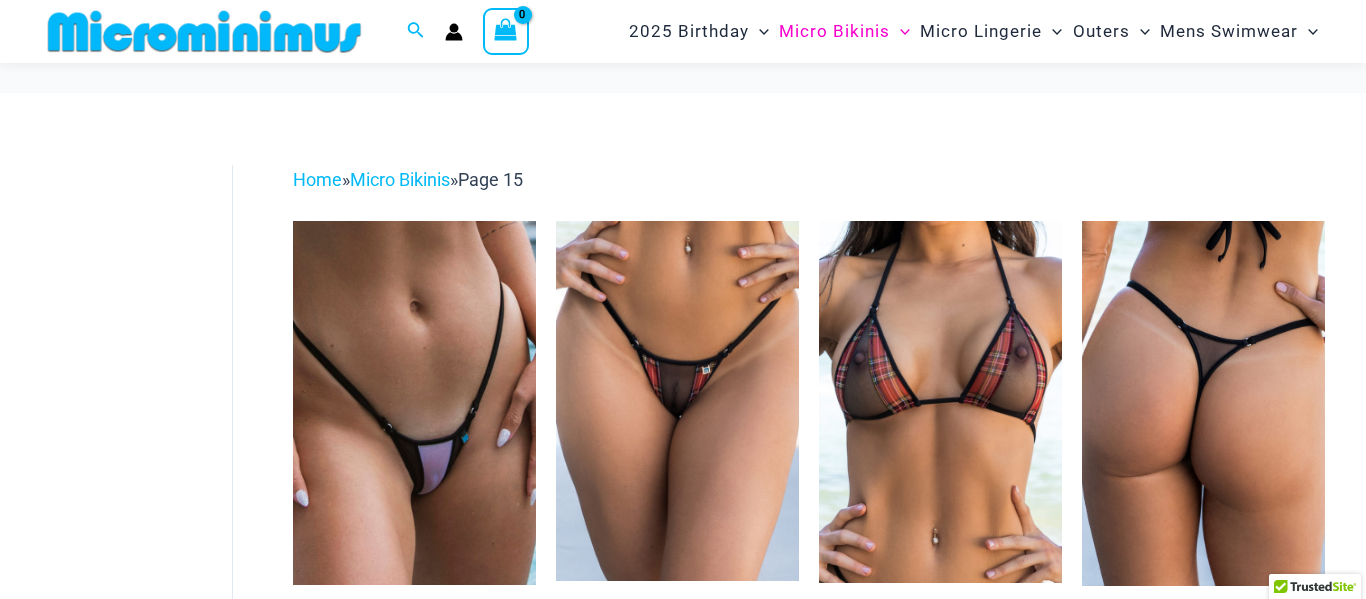 click at bounding box center (1203, 403) 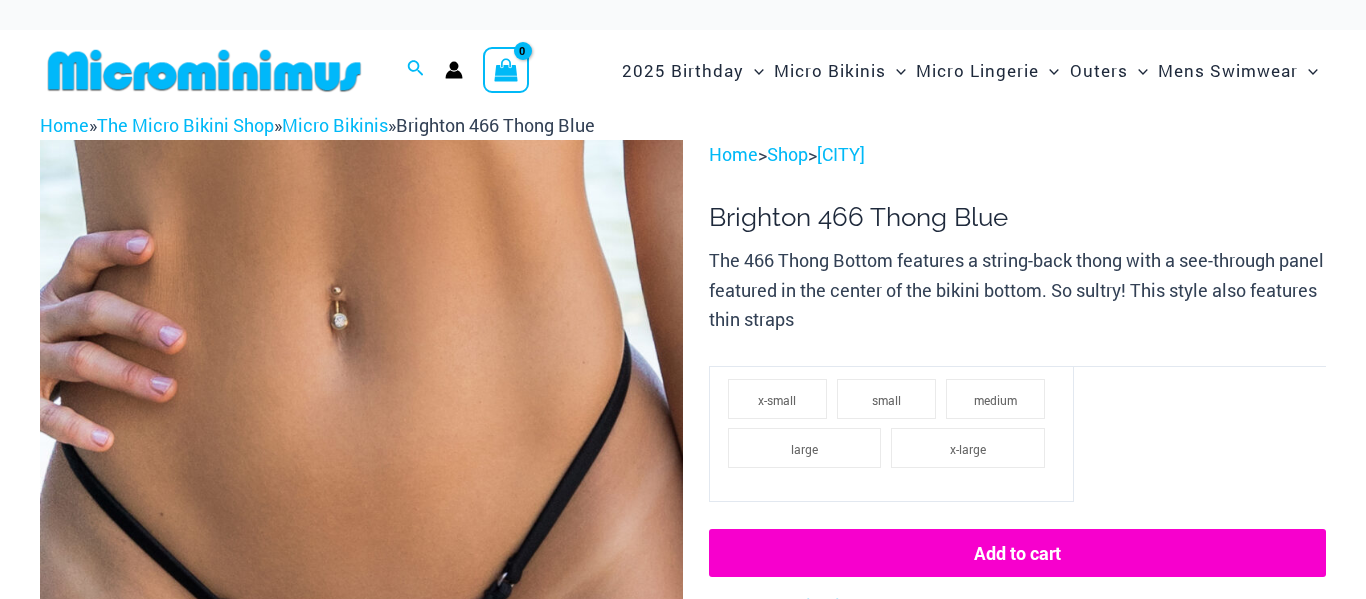 scroll, scrollTop: 0, scrollLeft: 0, axis: both 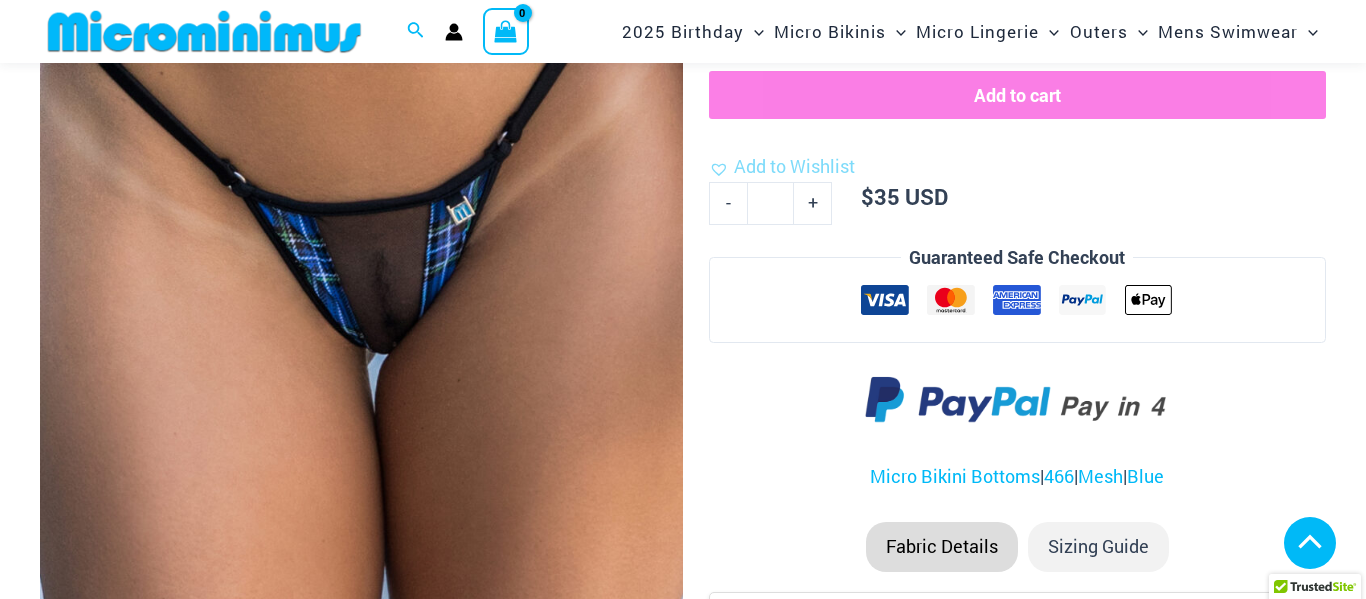 click at bounding box center (520, 1299) 